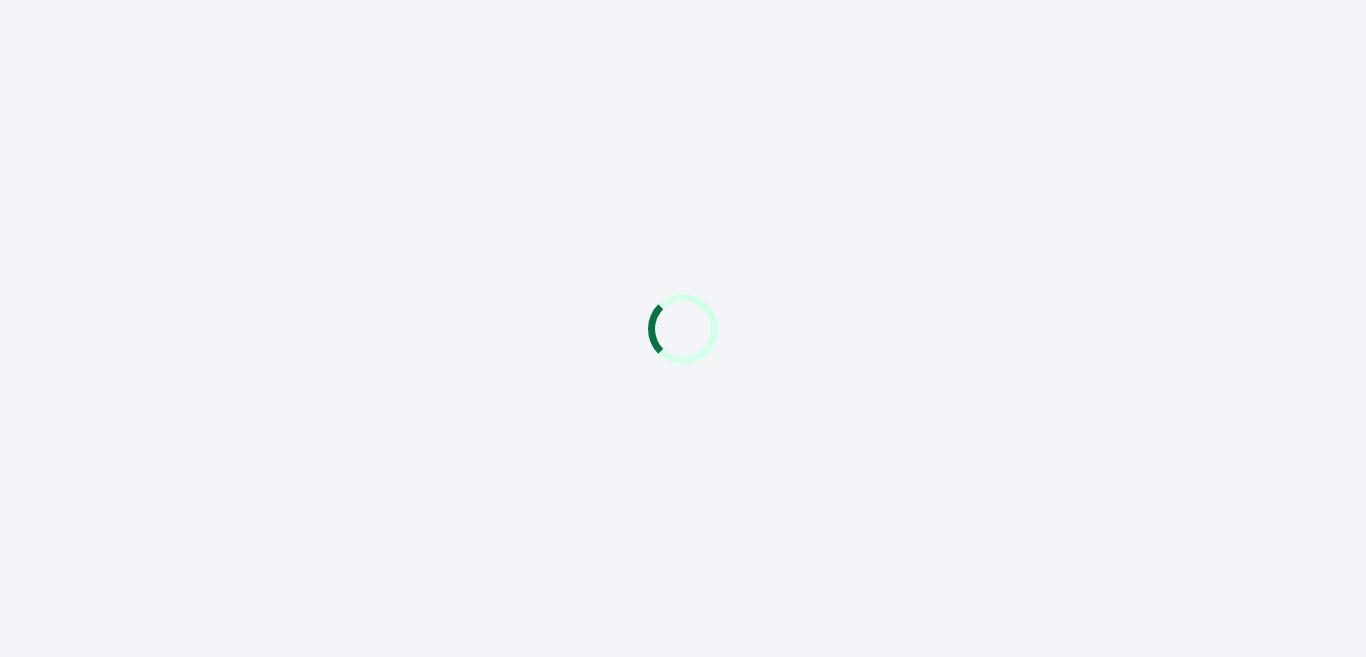 scroll, scrollTop: 0, scrollLeft: 0, axis: both 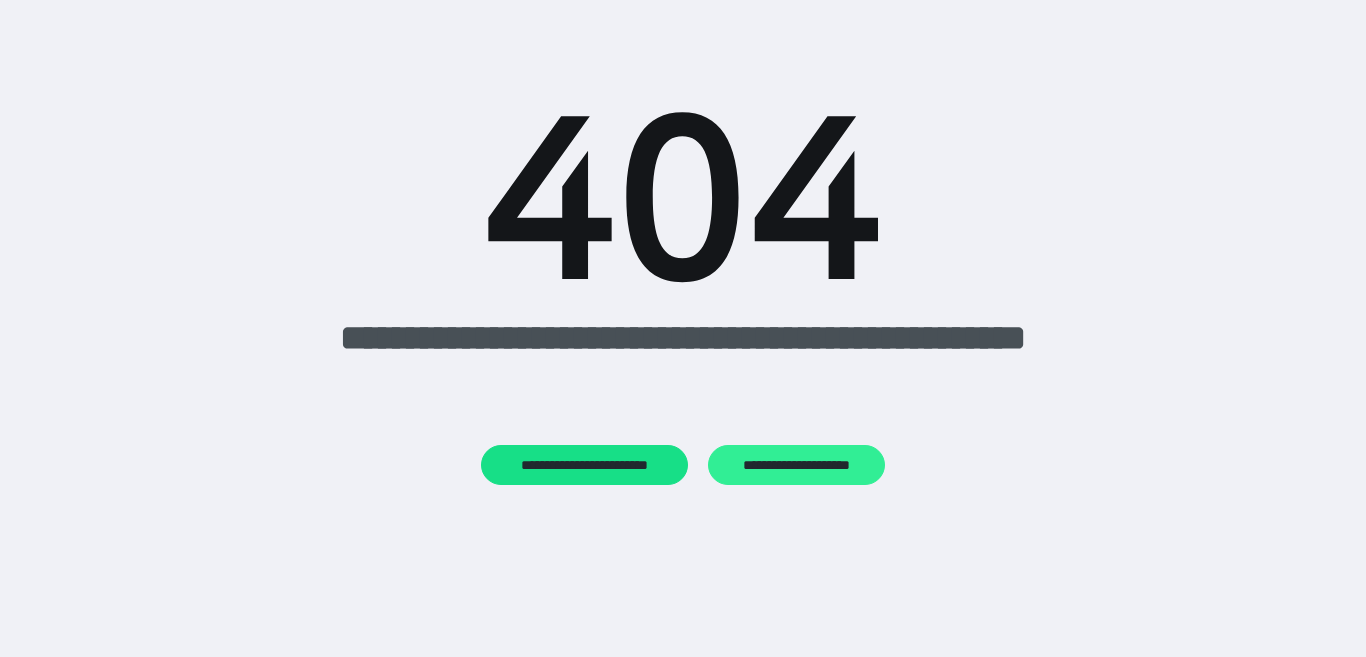 click on "**********" at bounding box center (796, 465) 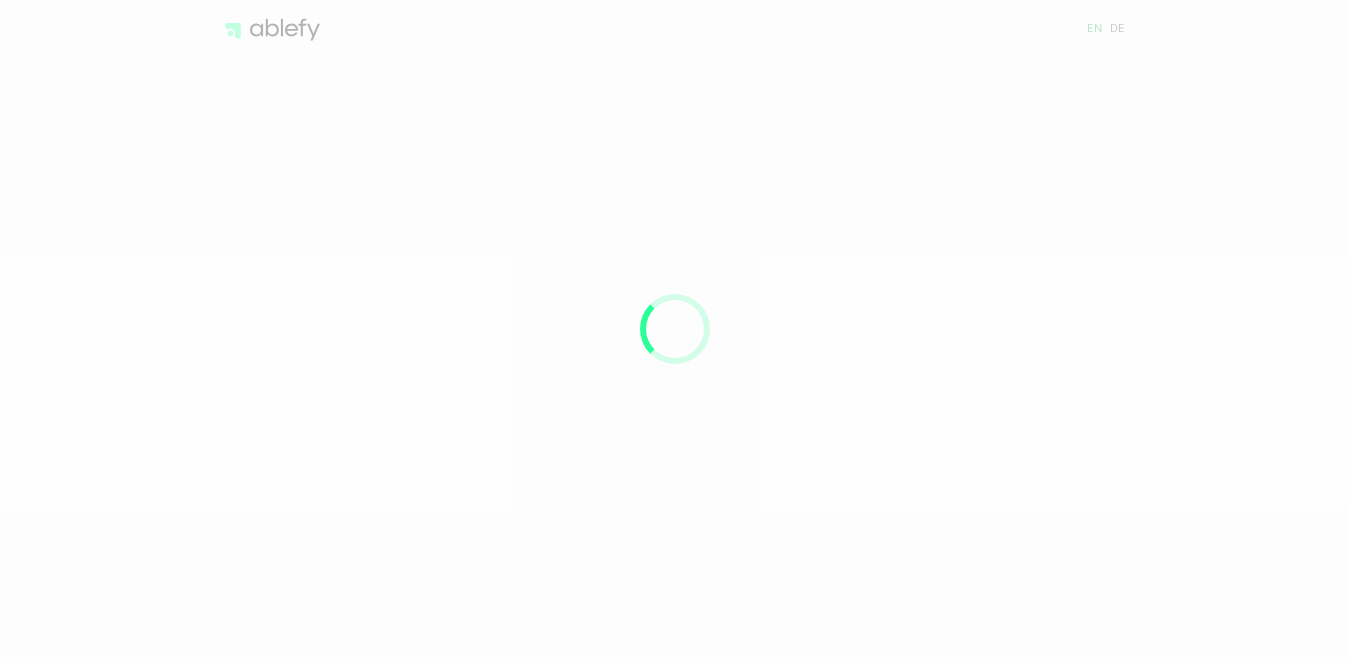 scroll, scrollTop: 0, scrollLeft: 0, axis: both 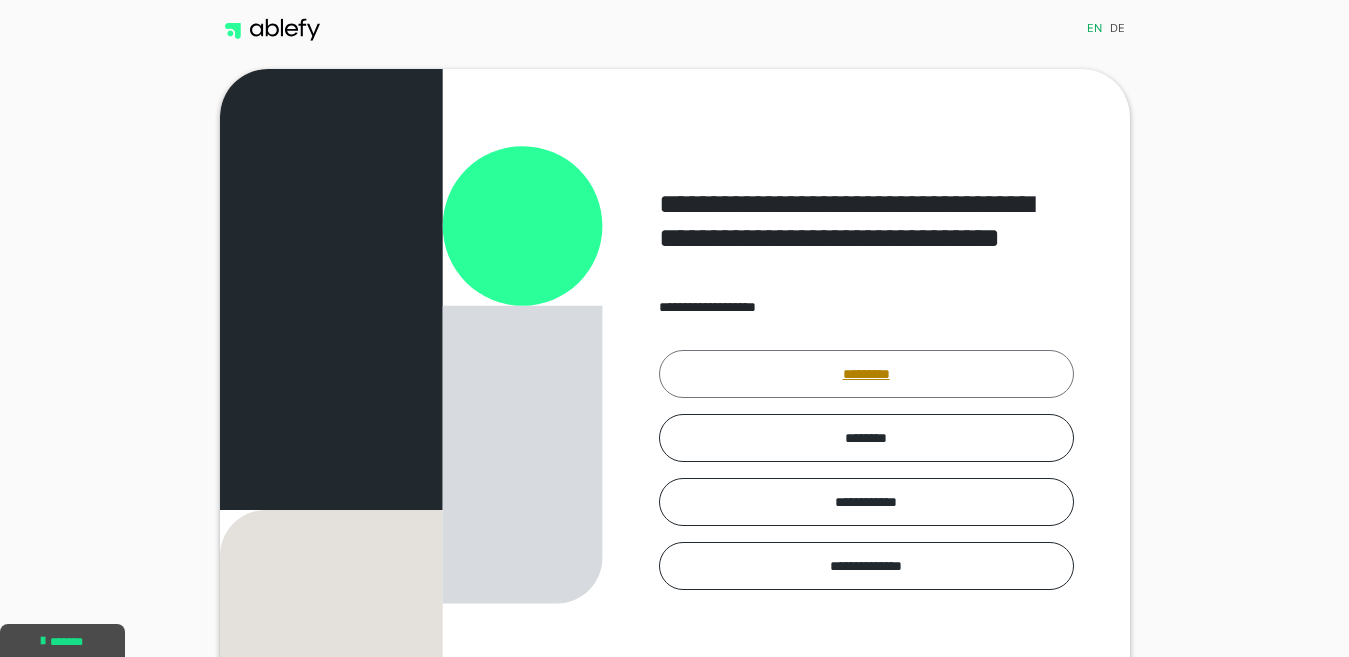 click on "*********" at bounding box center [866, 374] 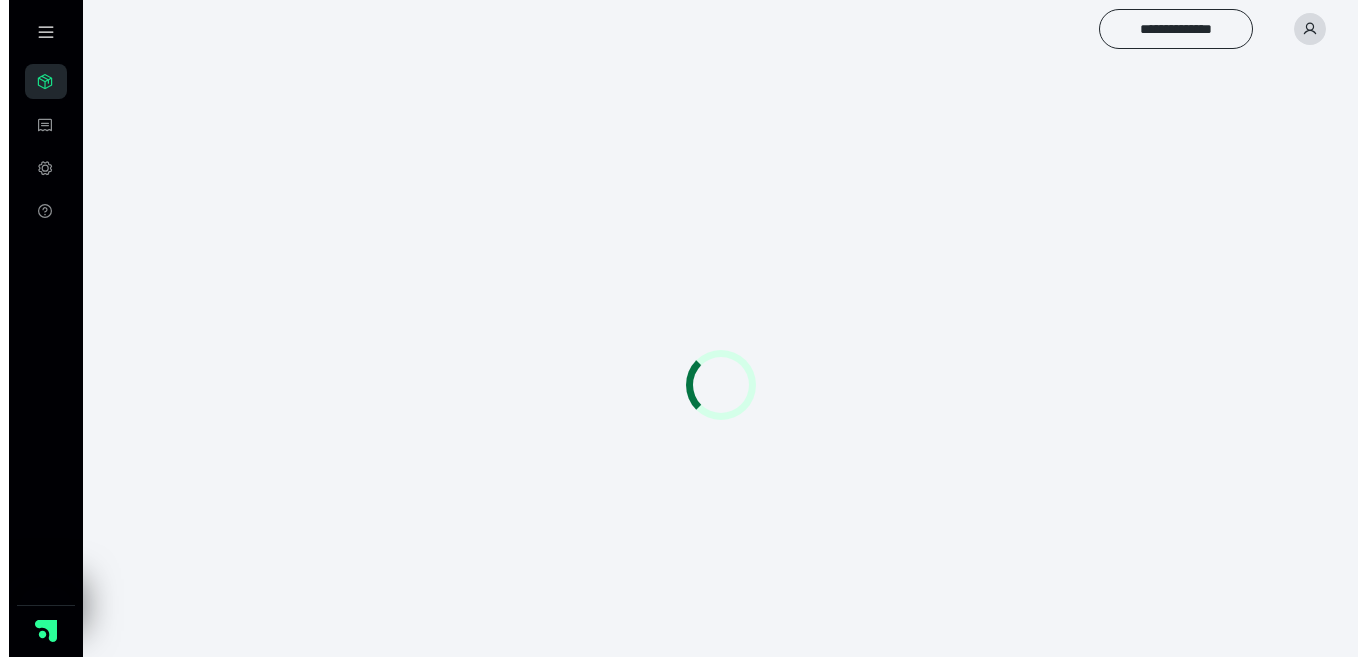 scroll, scrollTop: 0, scrollLeft: 0, axis: both 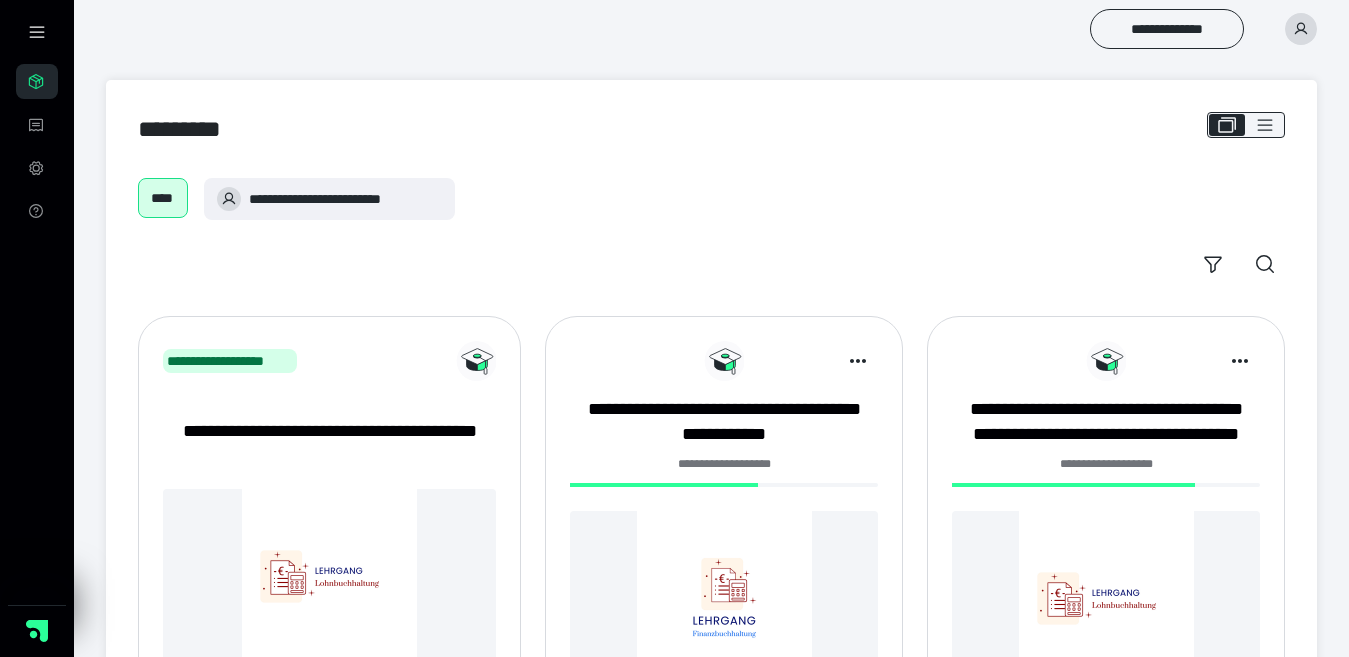 click on "**********" at bounding box center [724, 475] 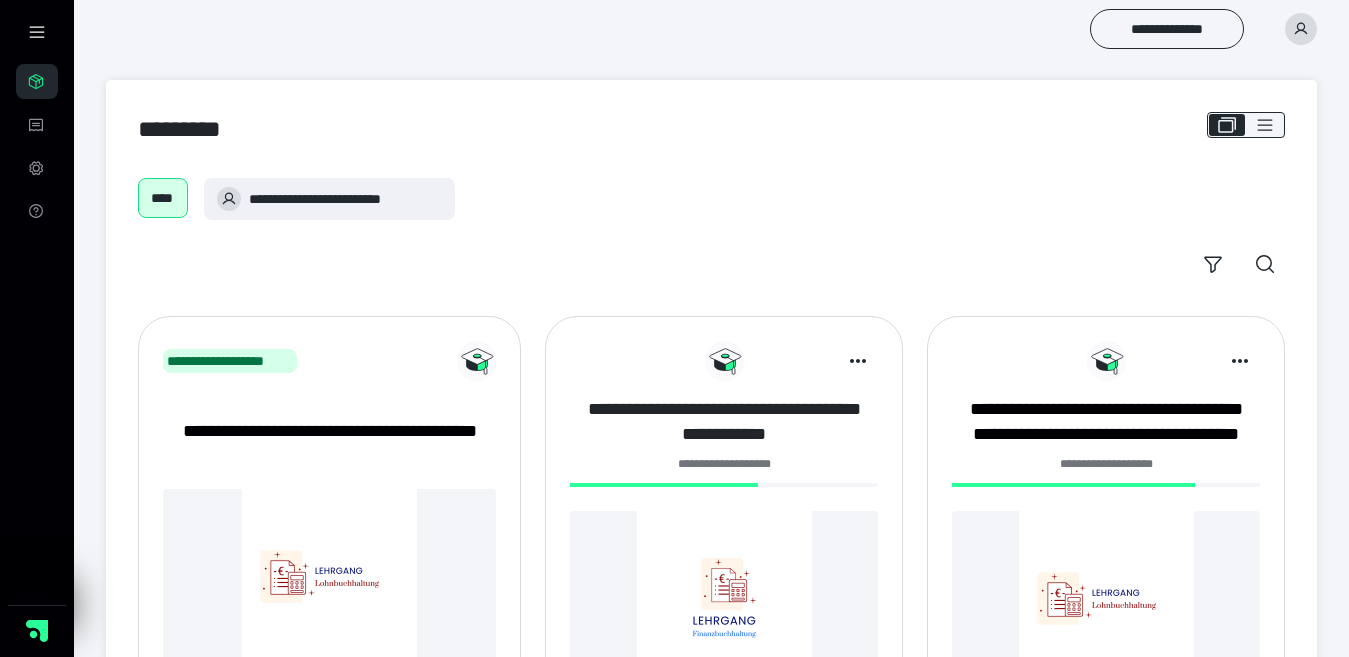 click on "**********" at bounding box center (724, 422) 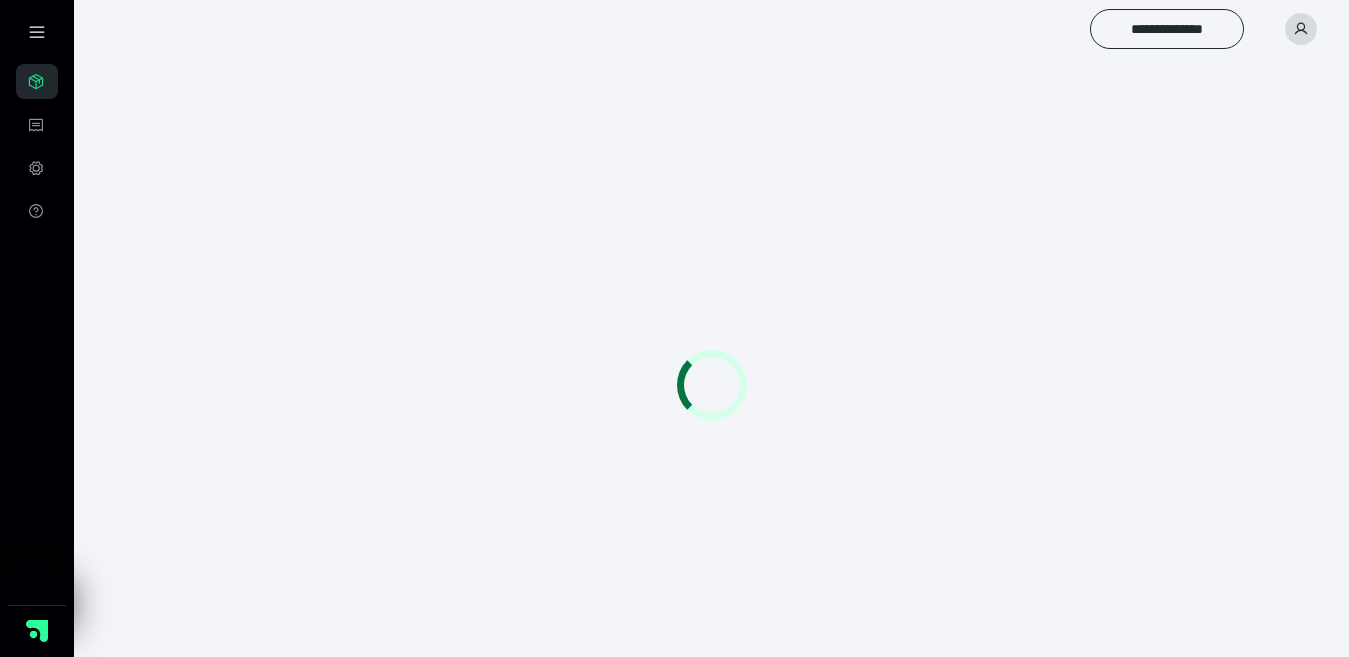 scroll, scrollTop: 0, scrollLeft: 0, axis: both 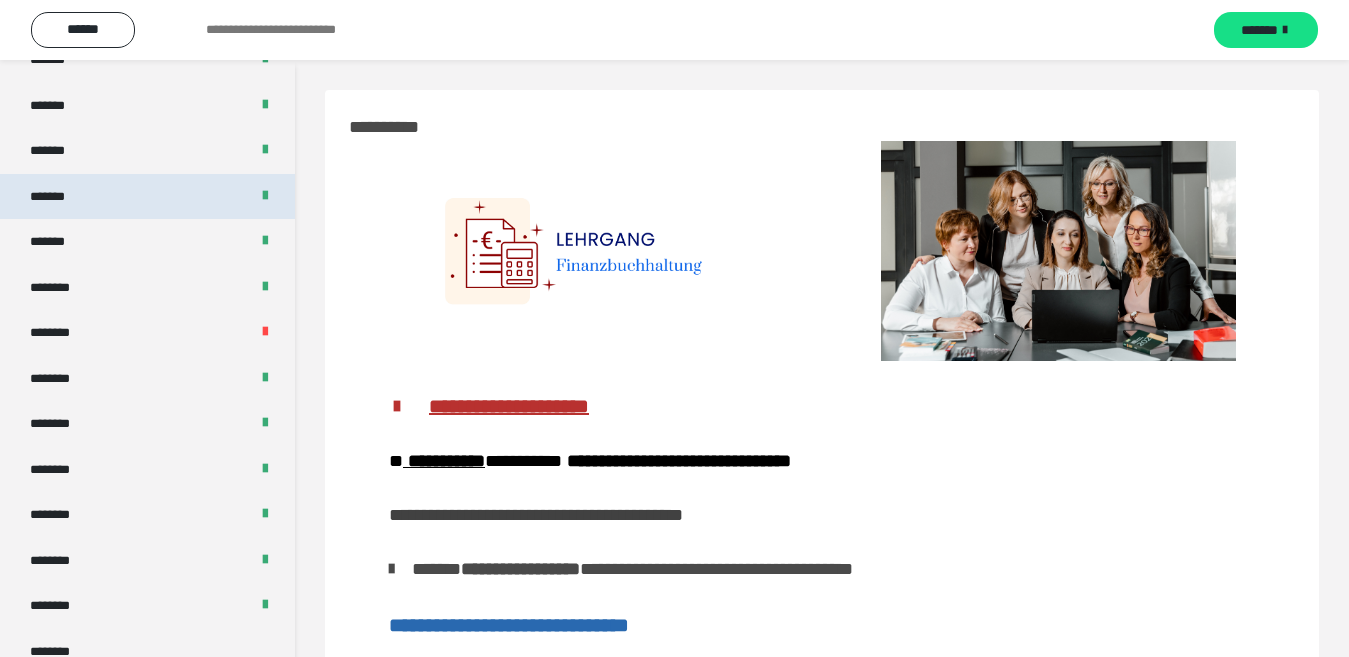 click on "*******" at bounding box center (58, 197) 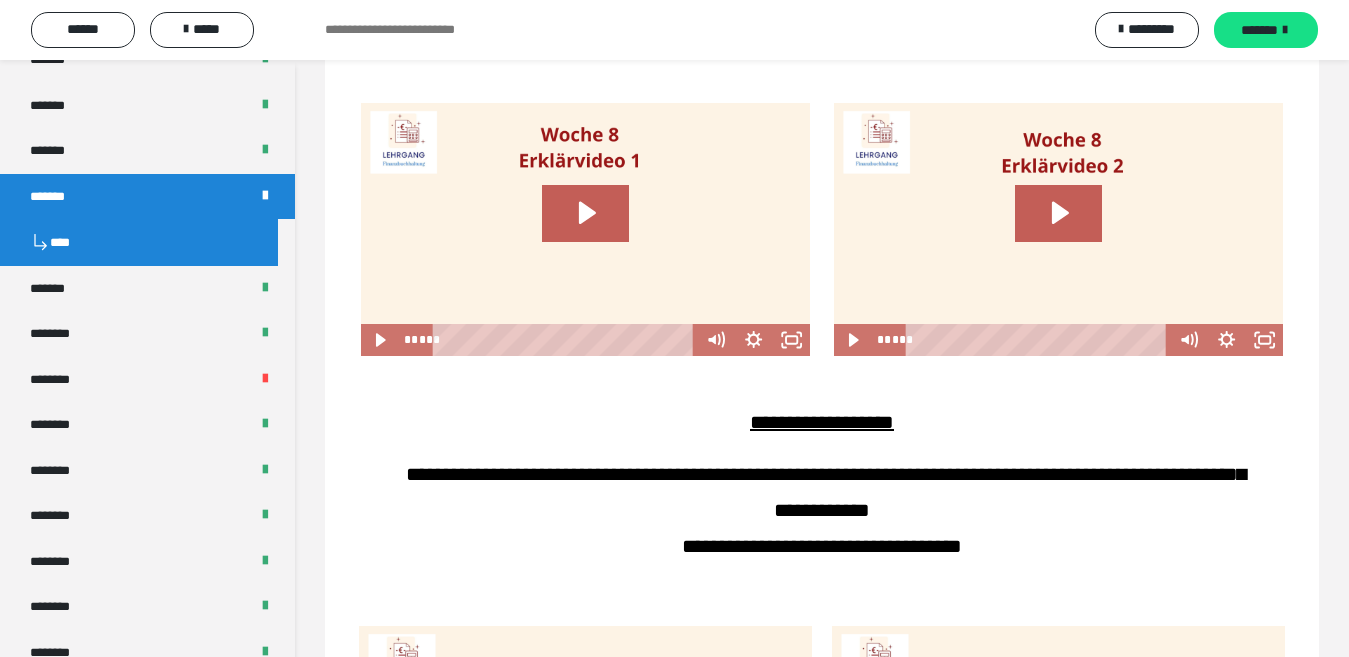 scroll, scrollTop: 1240, scrollLeft: 0, axis: vertical 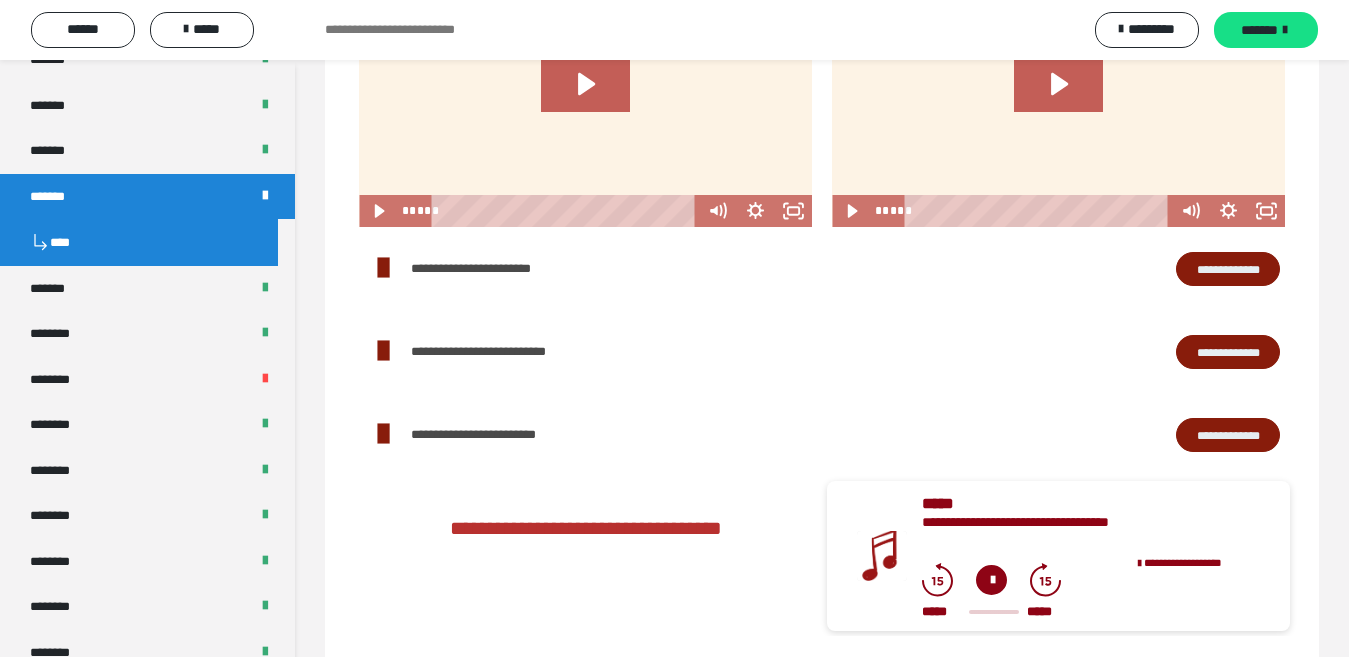 click on "**********" at bounding box center (1228, 435) 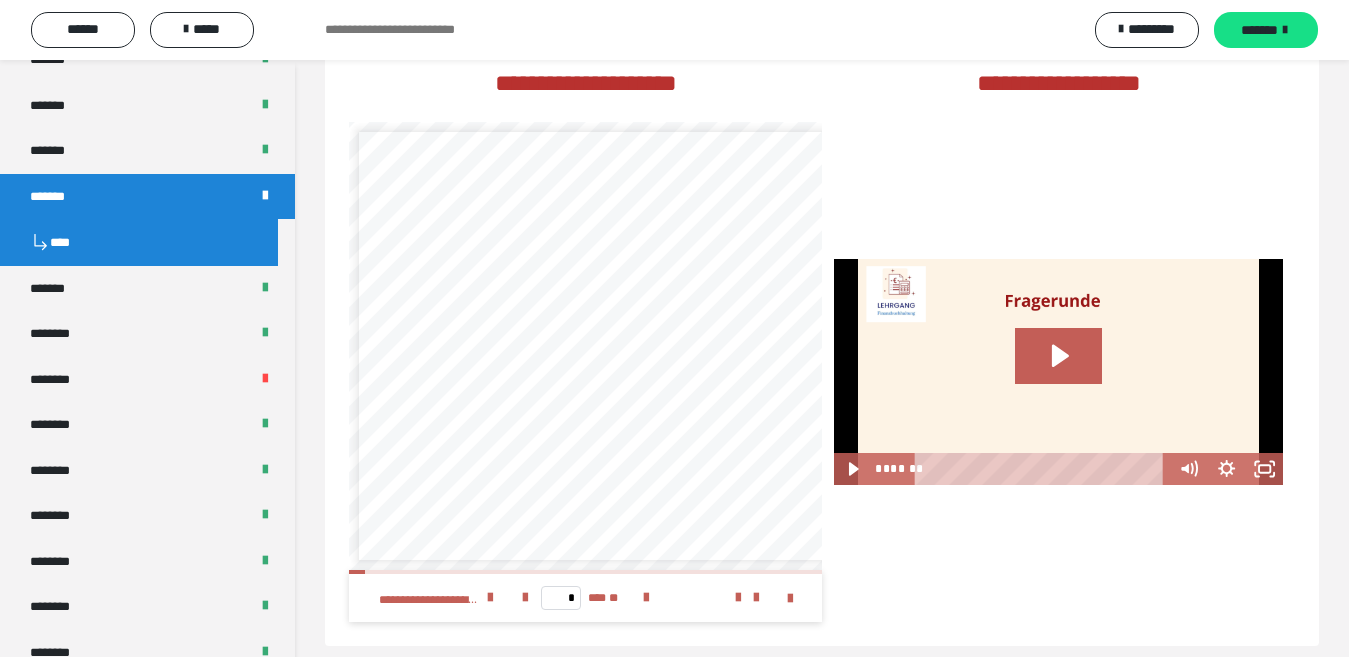 scroll, scrollTop: 2886, scrollLeft: 0, axis: vertical 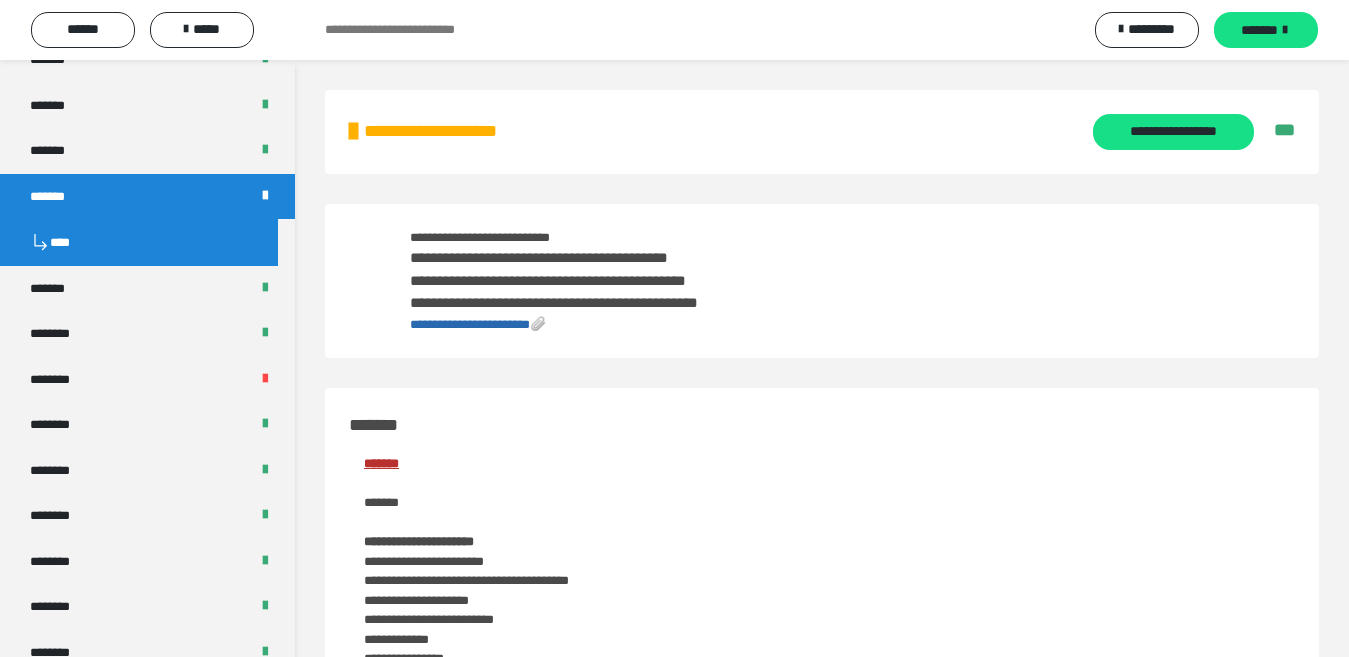 click on "**********" at bounding box center [470, 324] 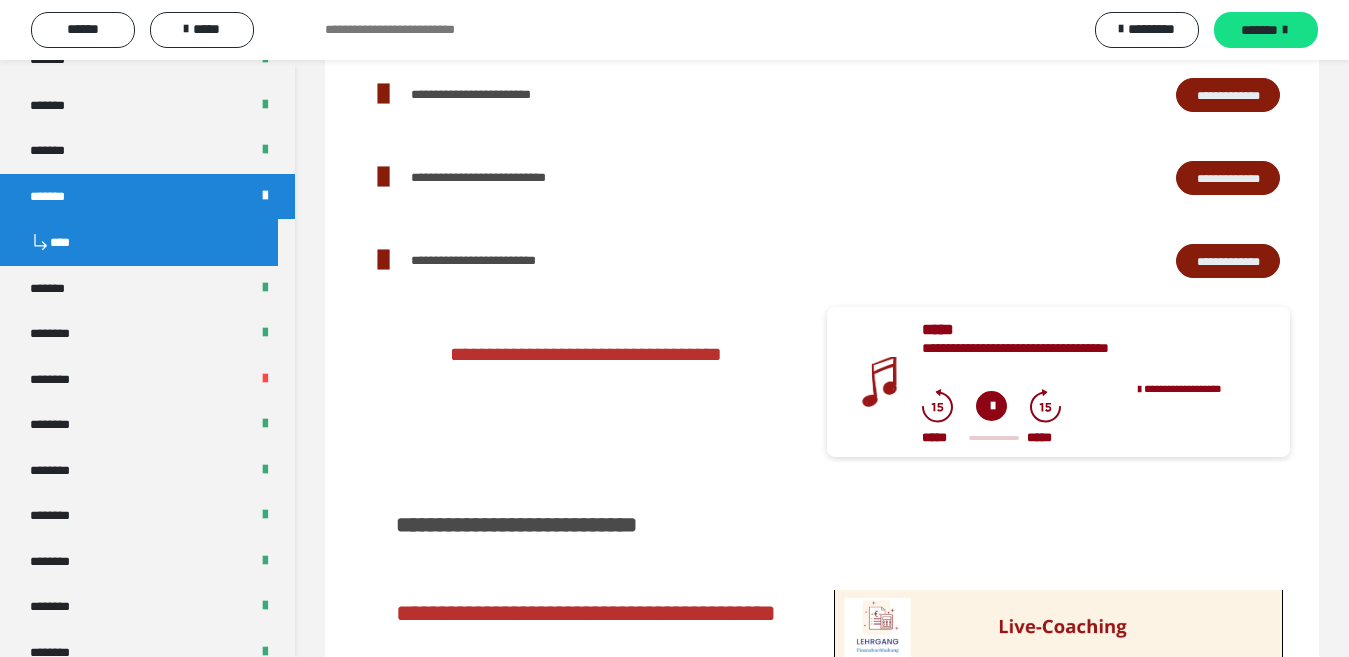 scroll, scrollTop: 2120, scrollLeft: 0, axis: vertical 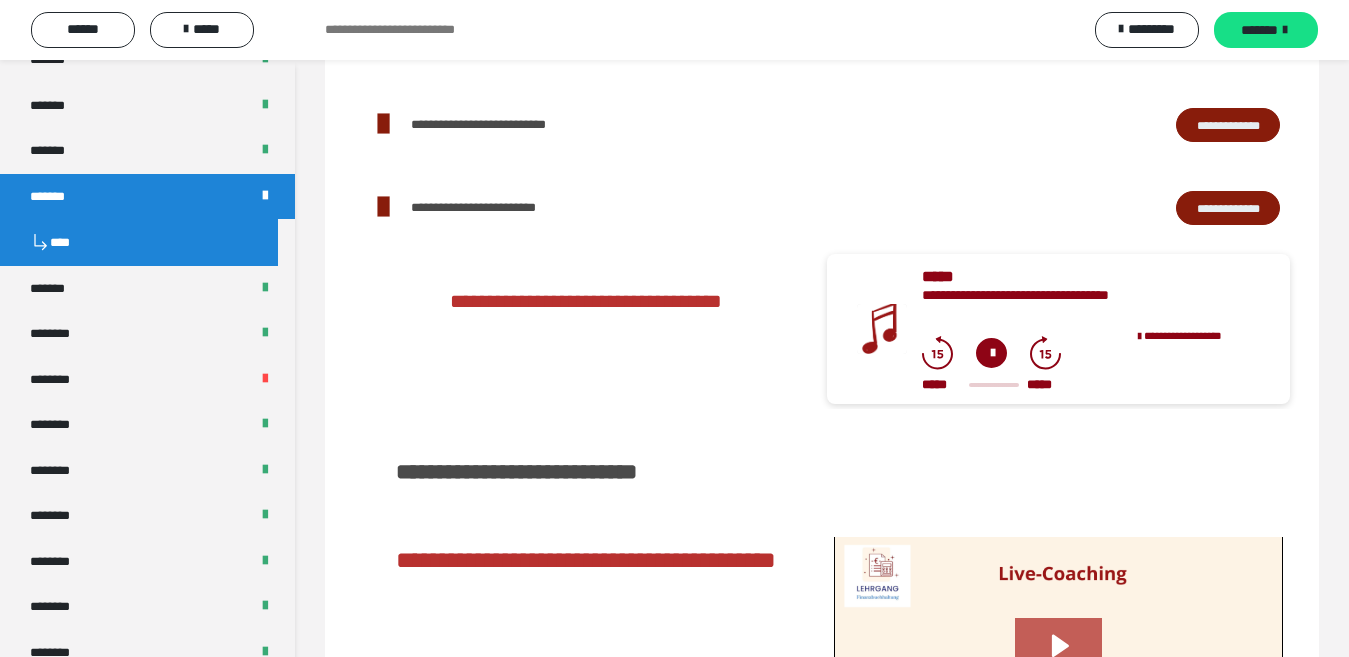 click on "**********" at bounding box center [1228, 208] 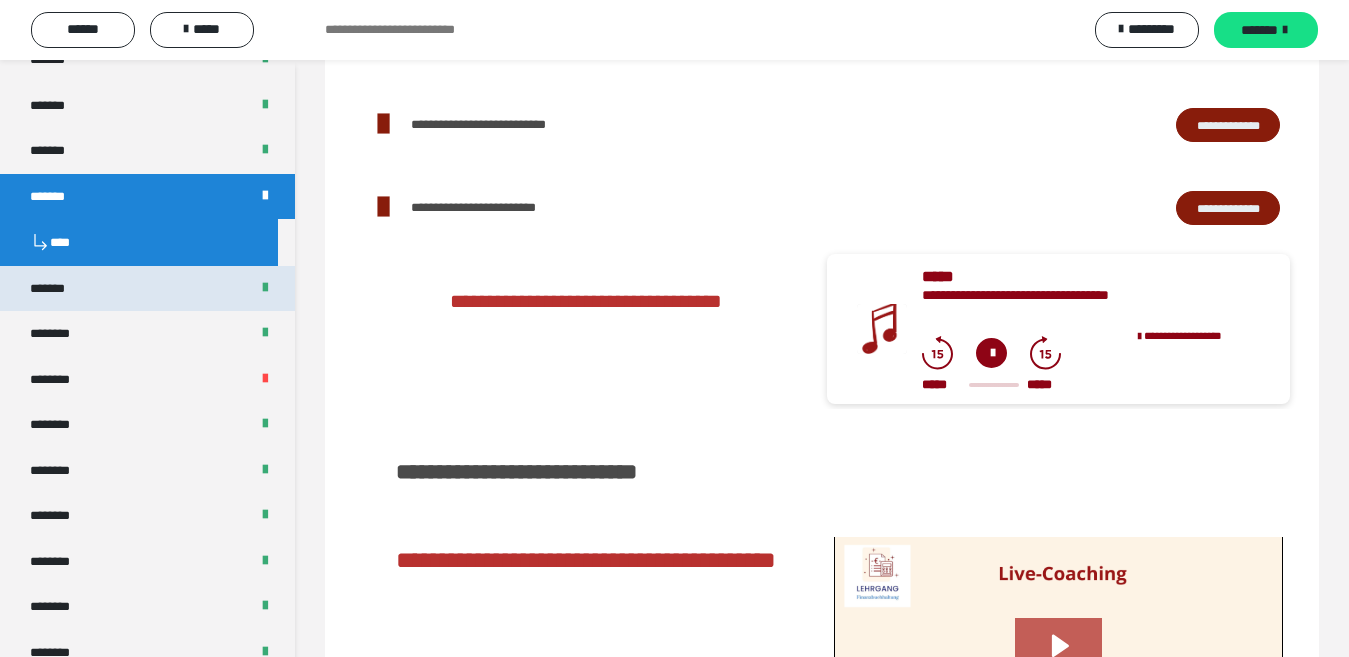 click on "*******" at bounding box center [147, 289] 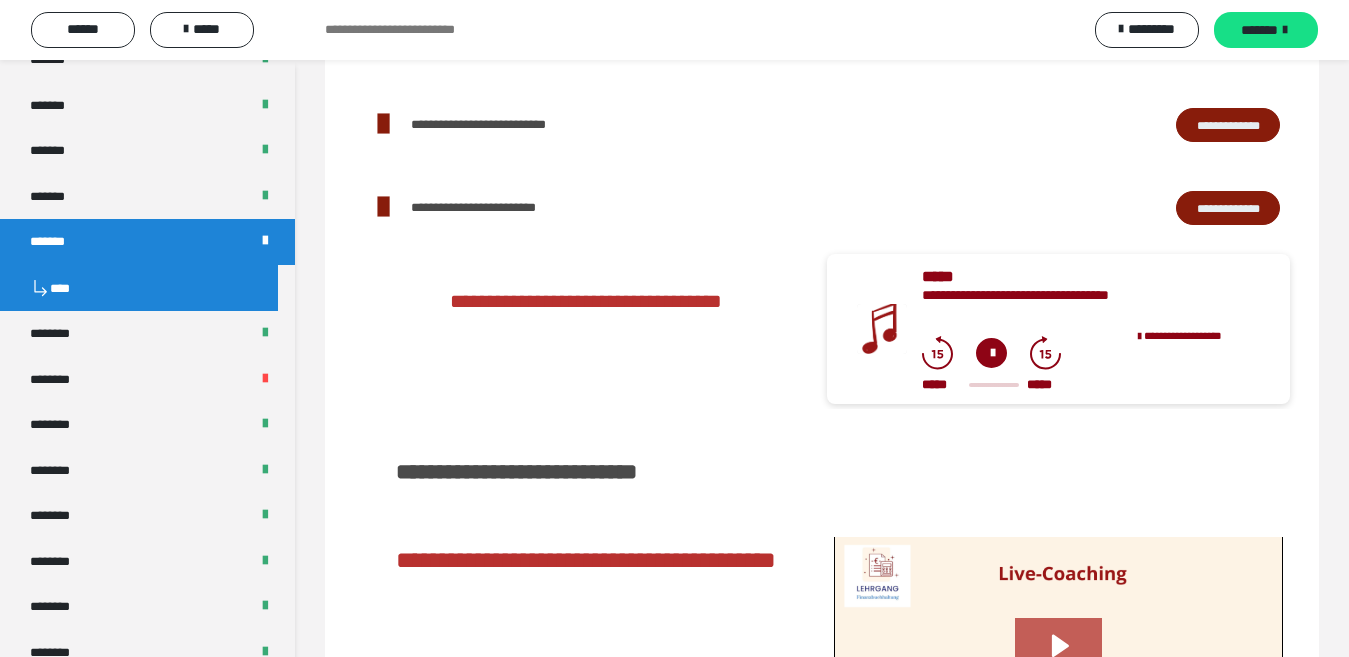 scroll, scrollTop: 2204, scrollLeft: 0, axis: vertical 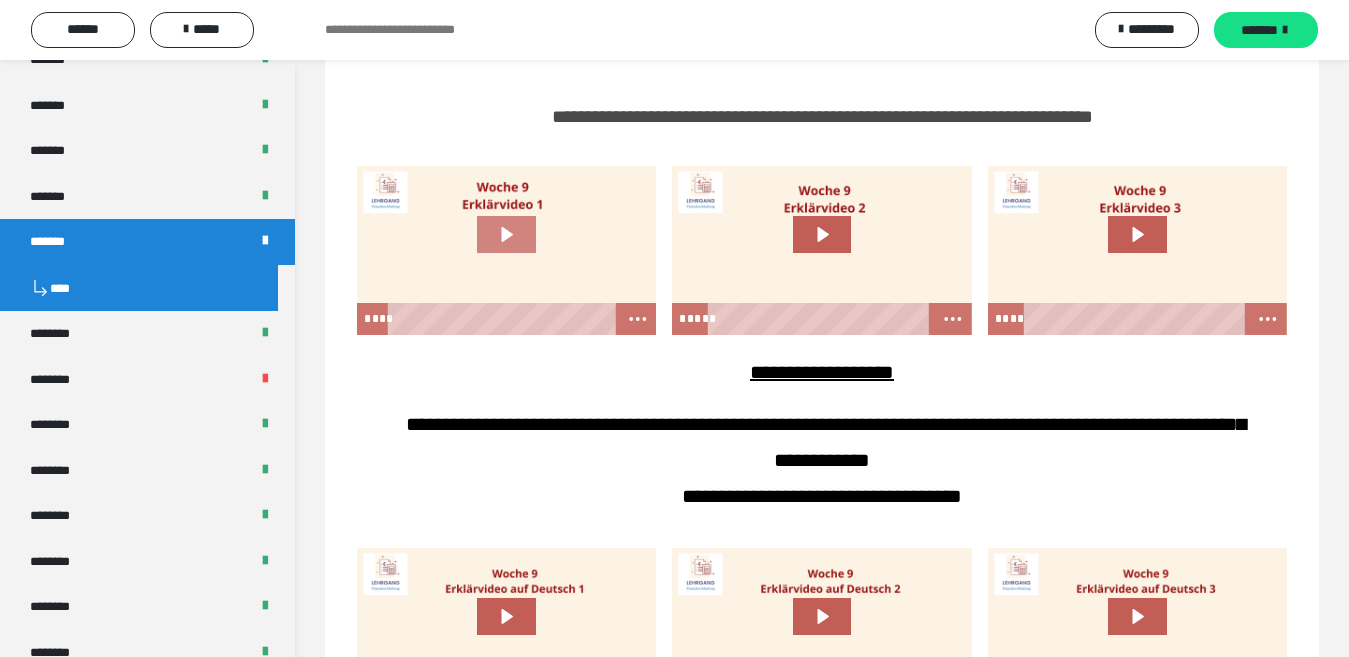 click 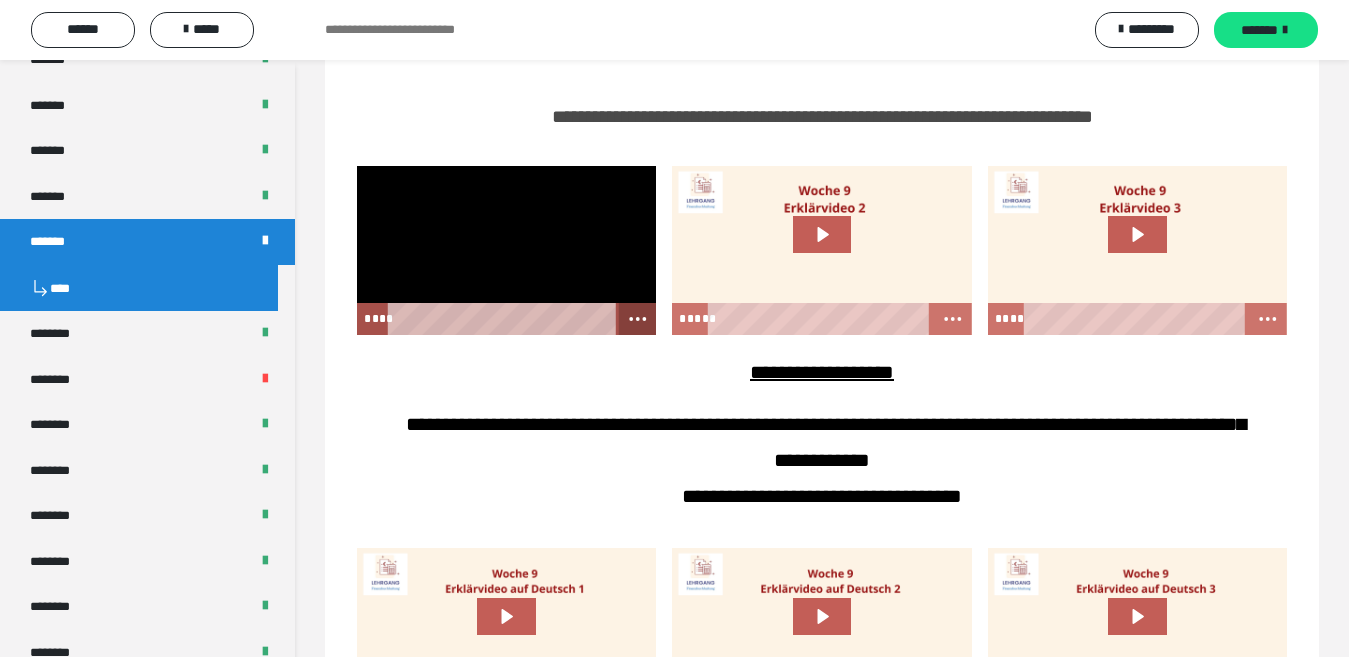 click 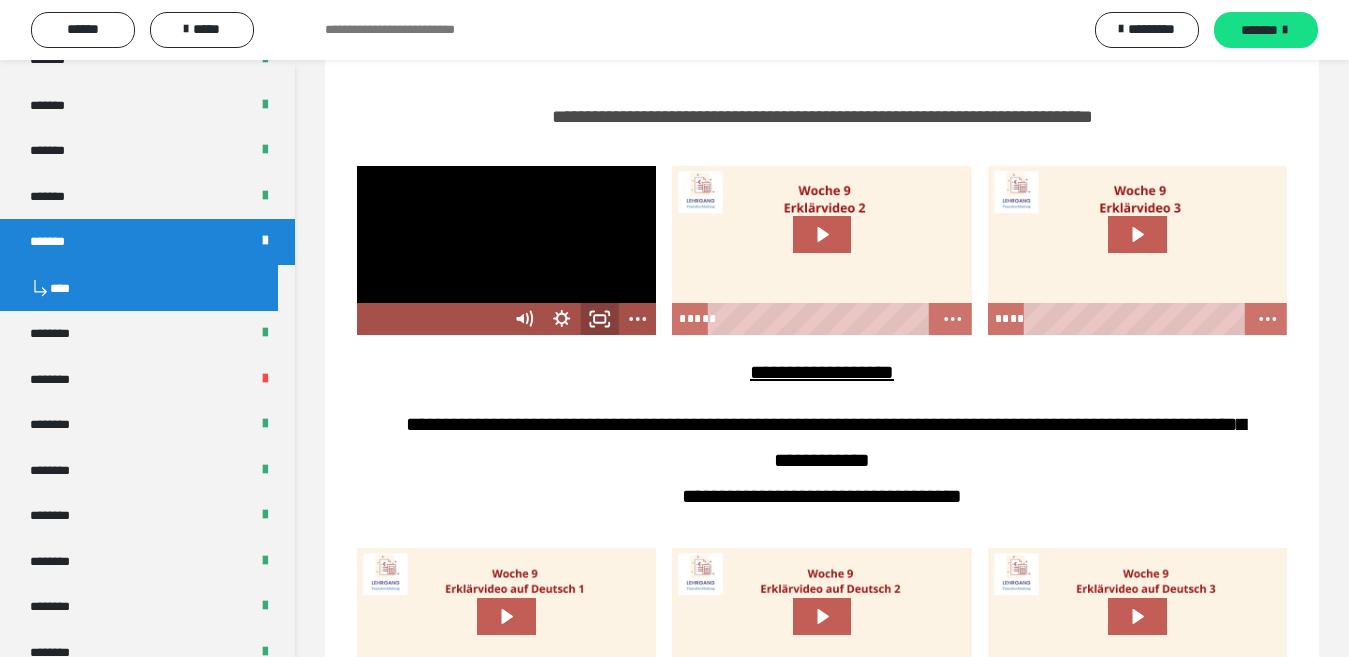 click 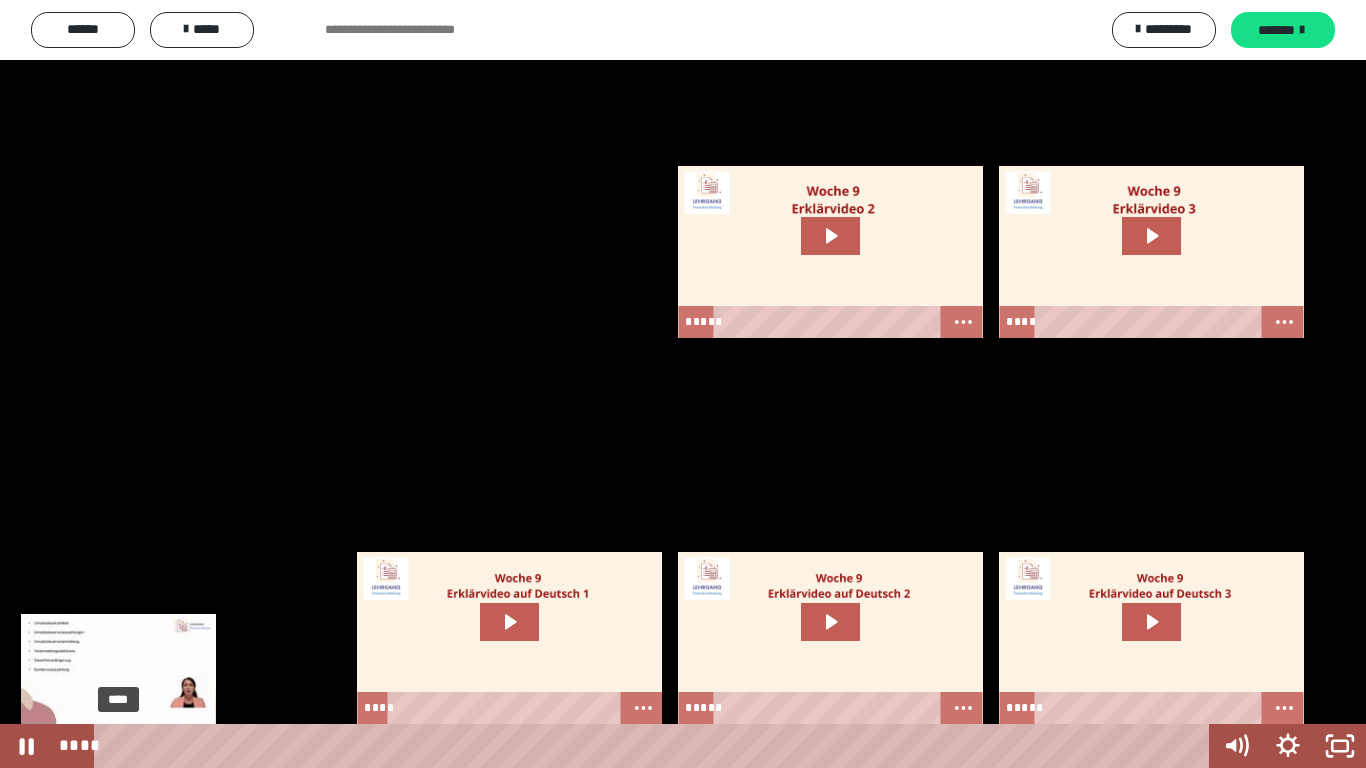 click on "****" at bounding box center (655, 746) 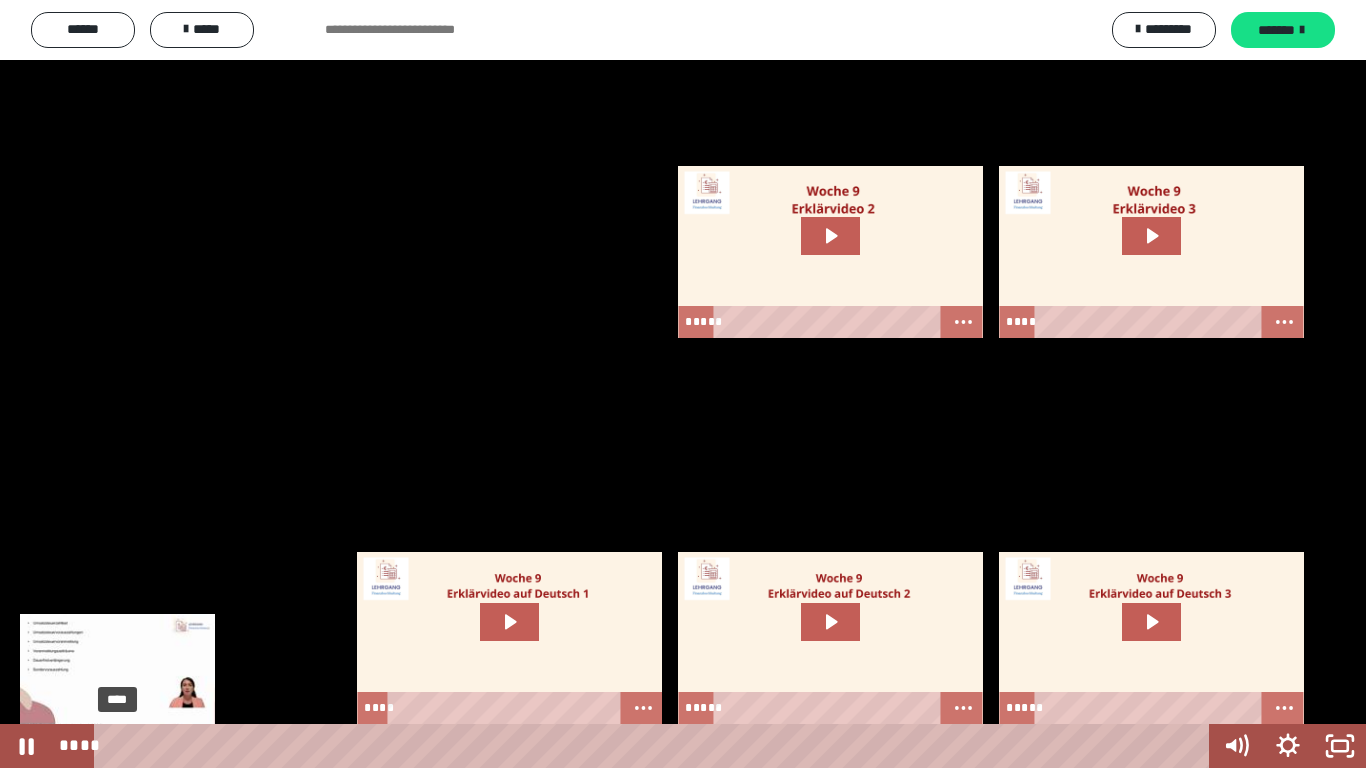 click on "****" at bounding box center (655, 746) 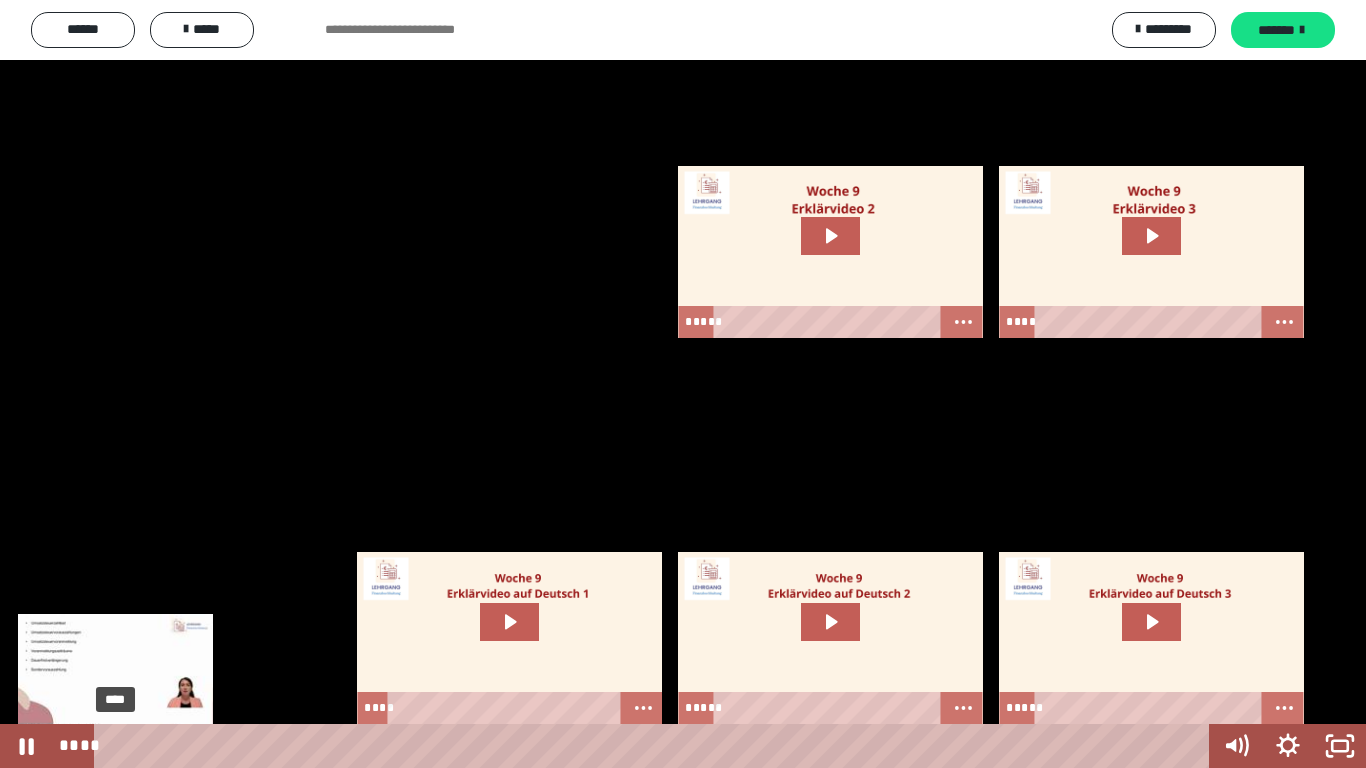 click on "****" at bounding box center (655, 746) 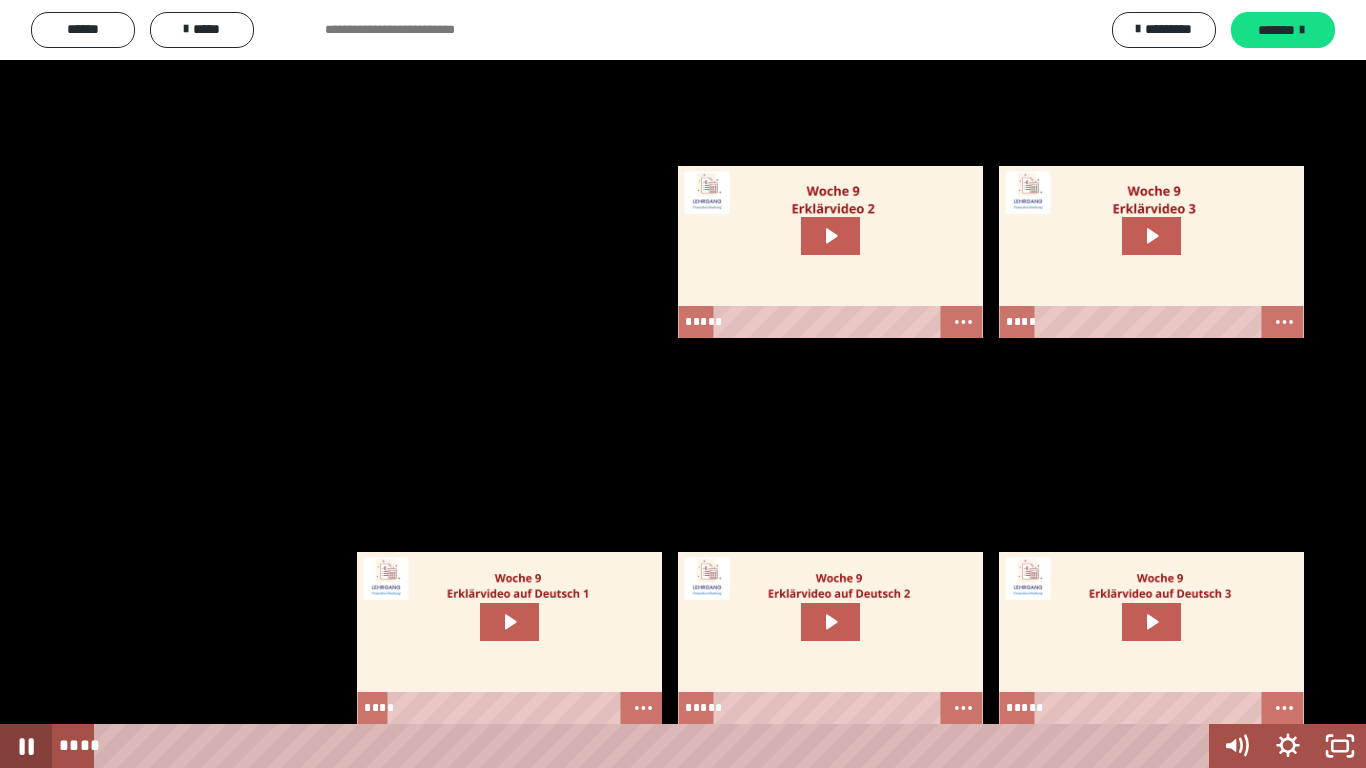 click 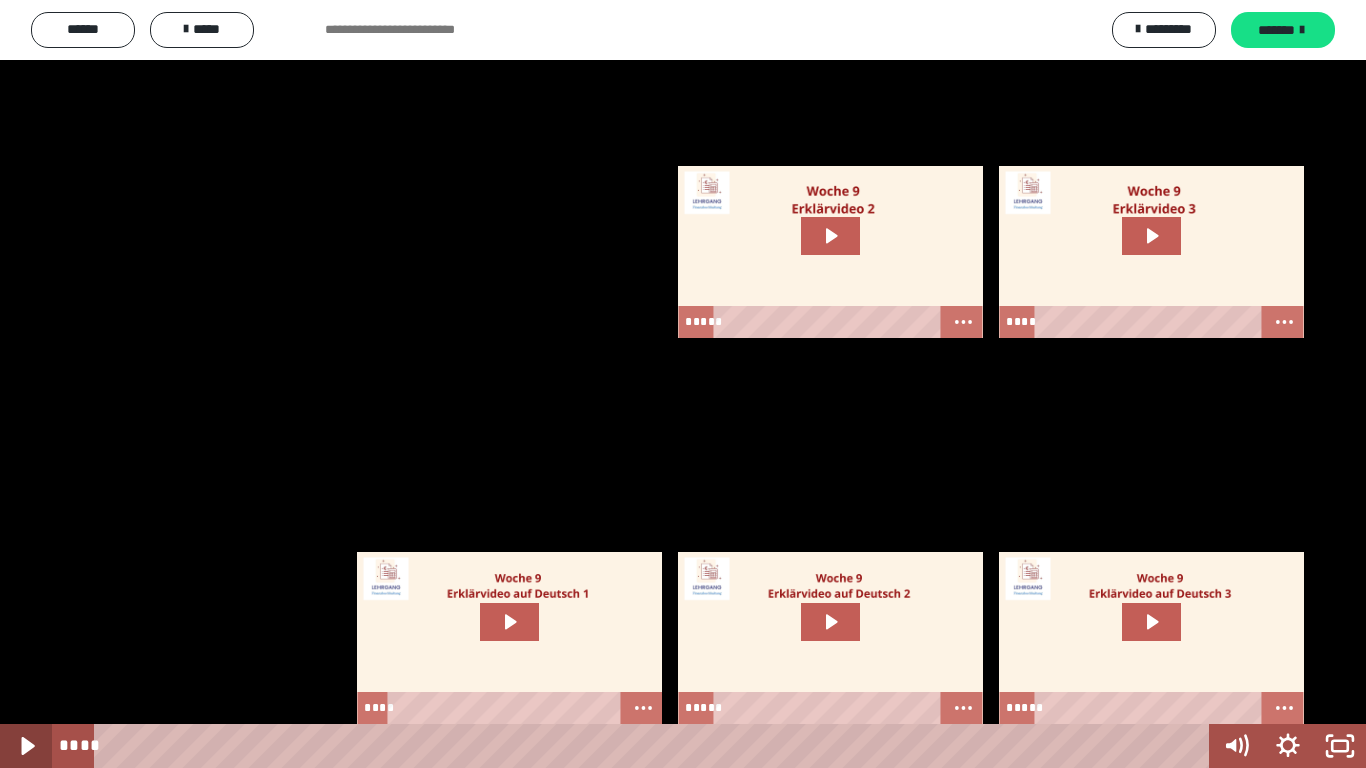 click 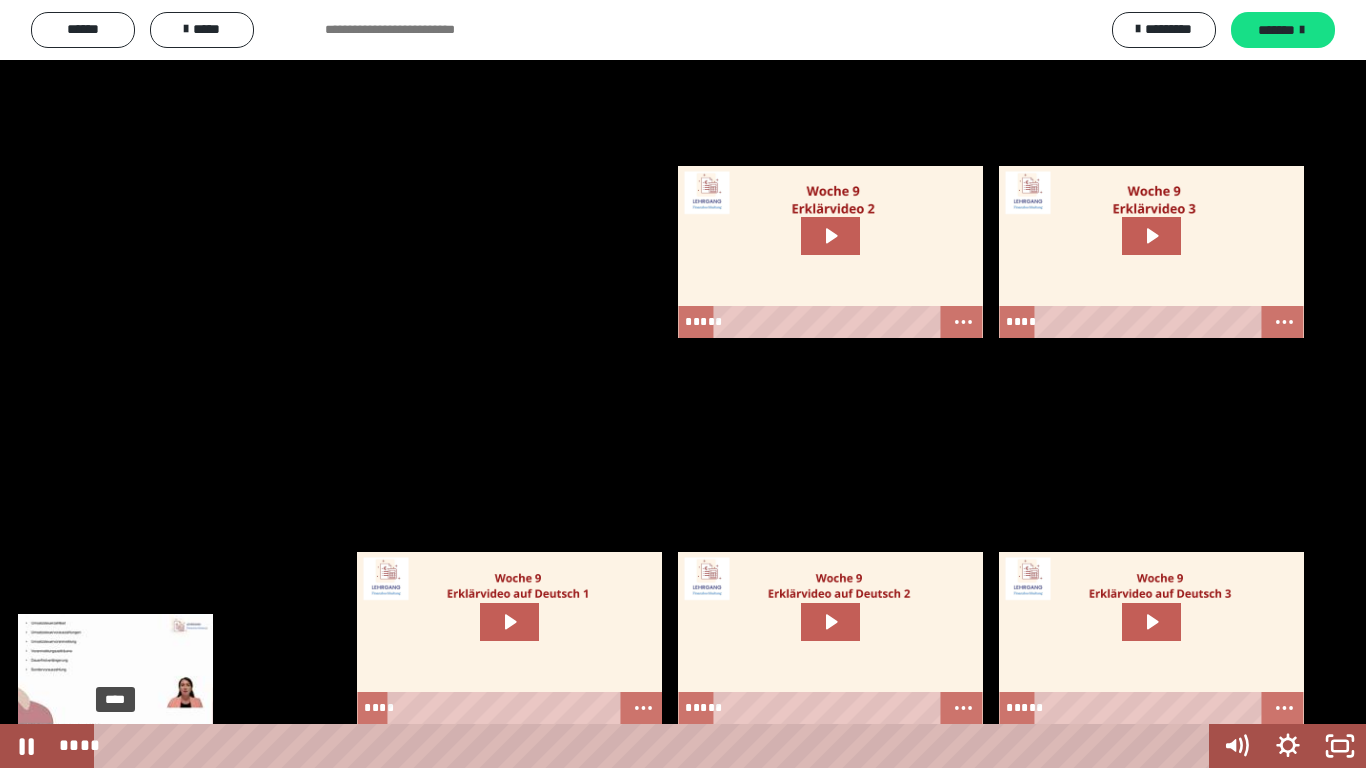 click on "****" at bounding box center (655, 746) 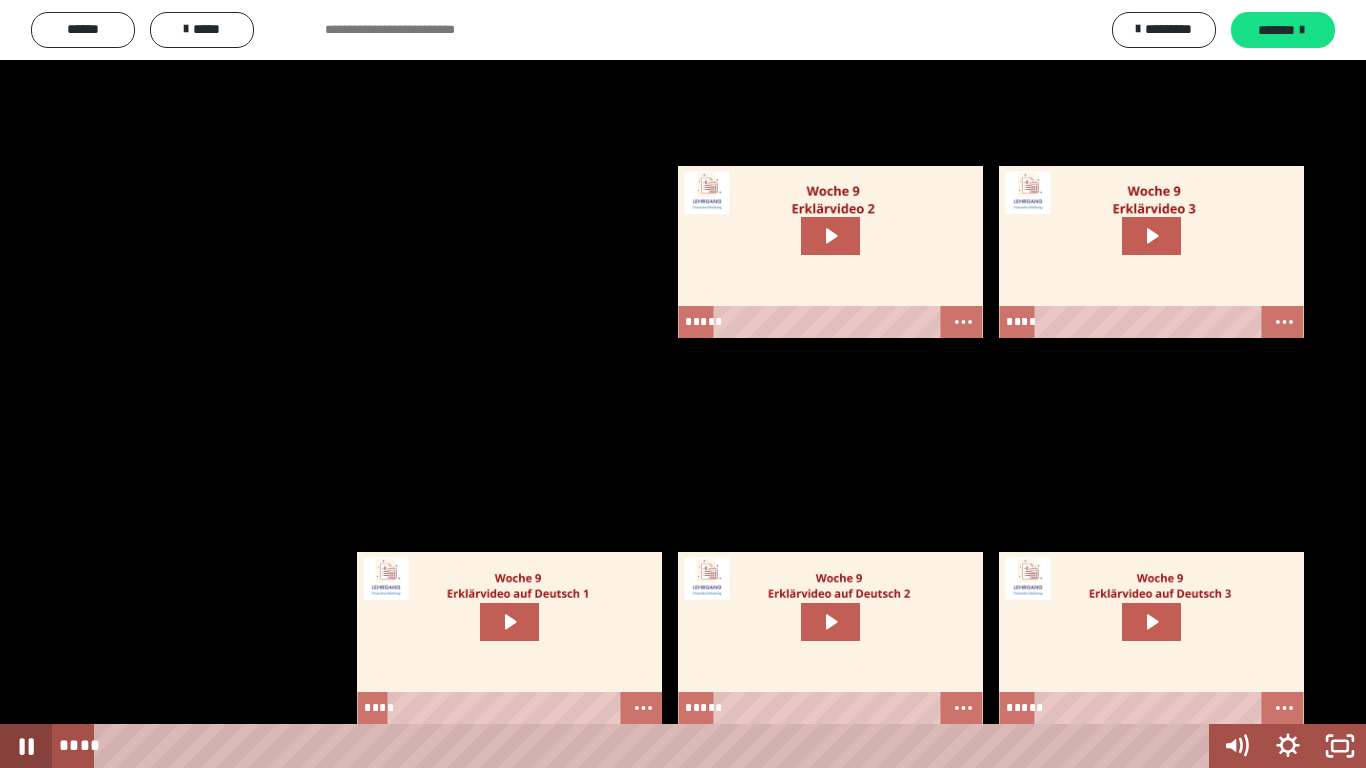 click 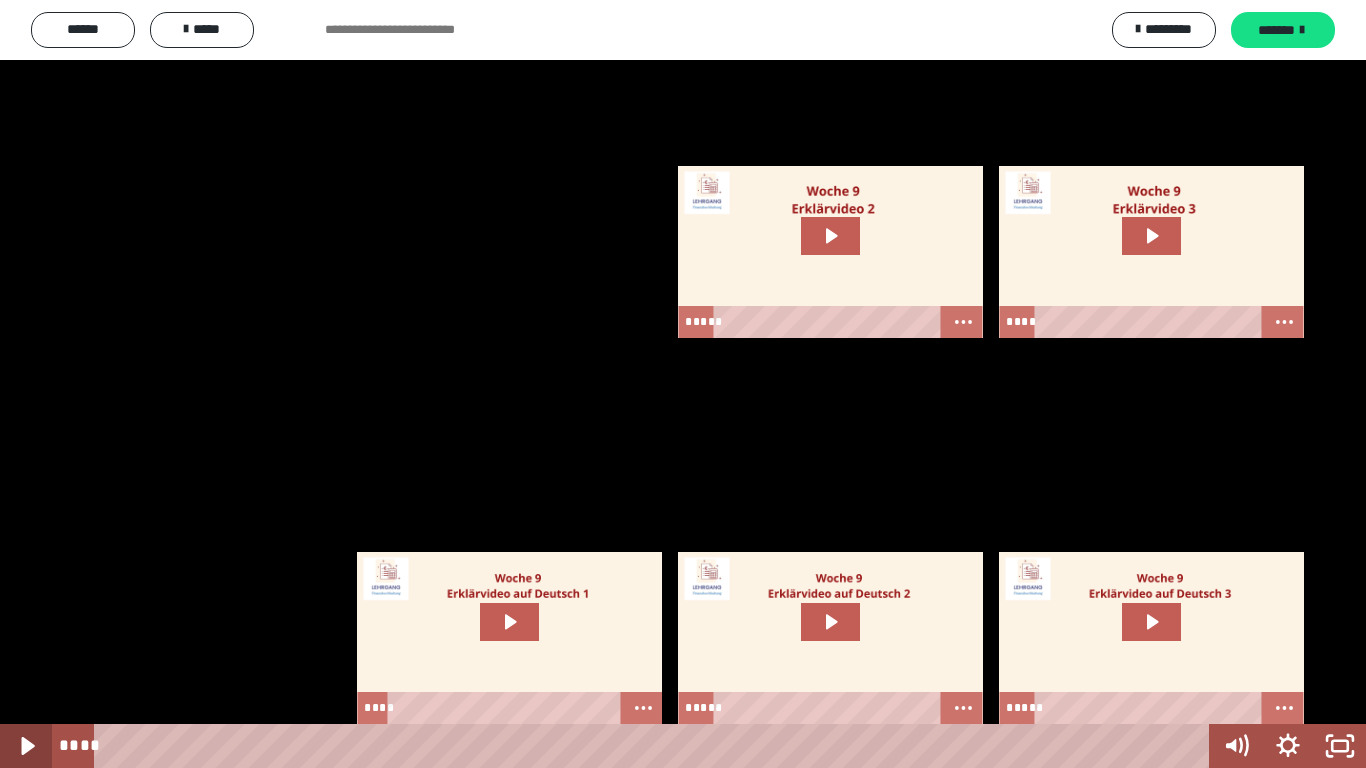 click 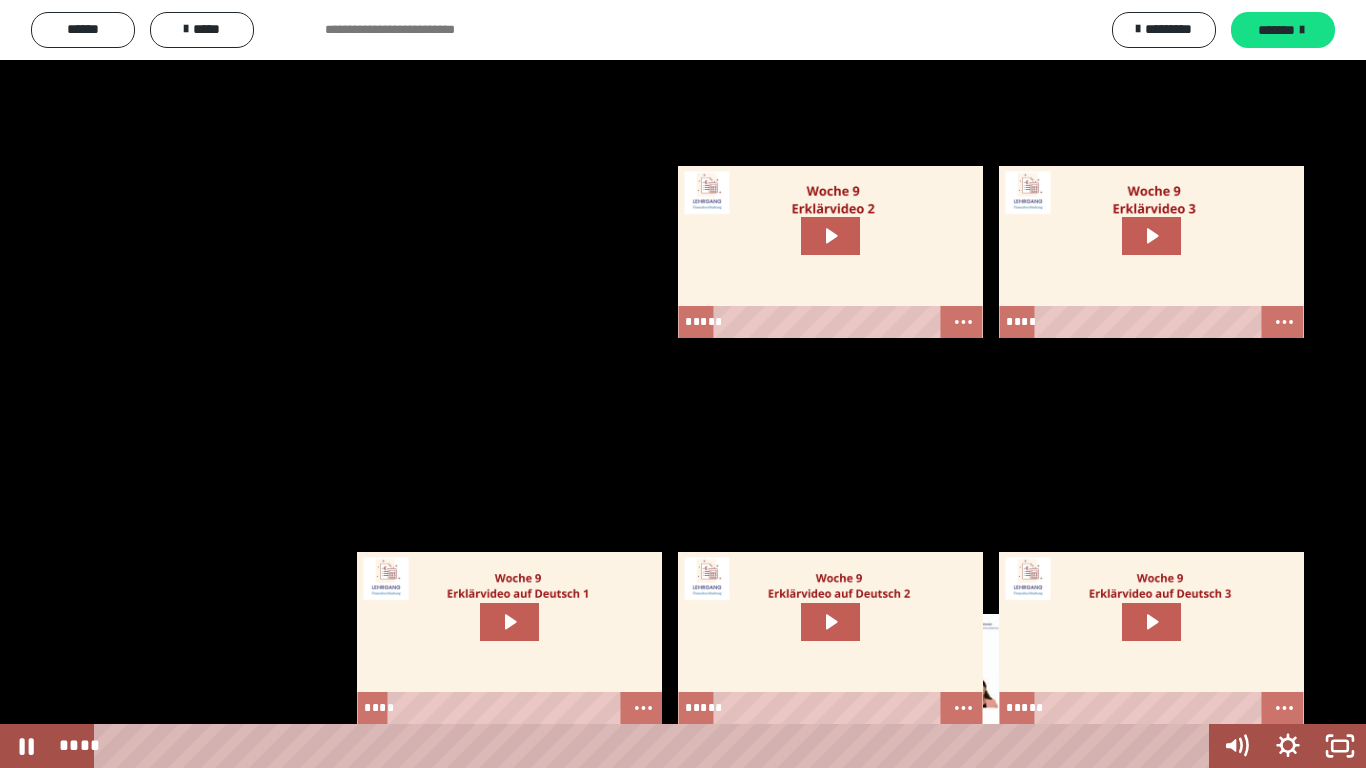 click on "****" at bounding box center (655, 746) 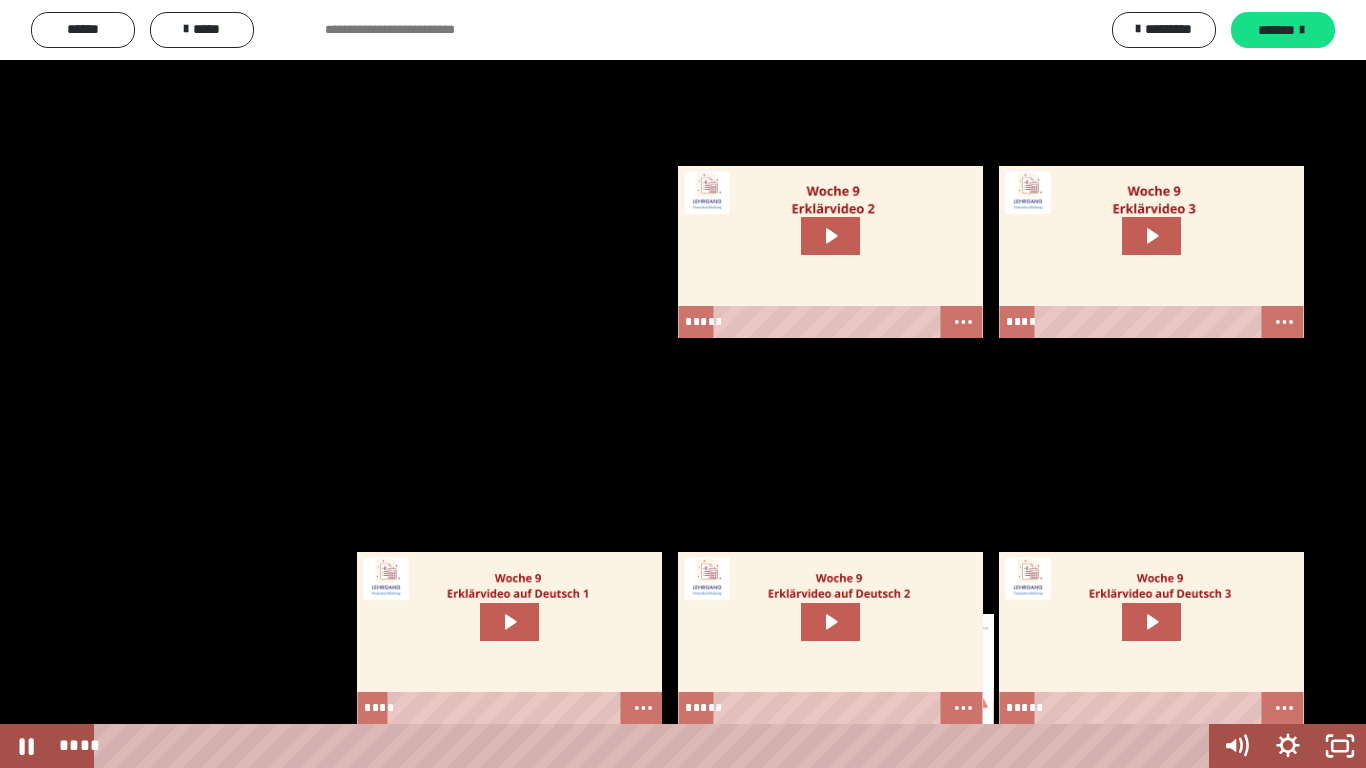 click on "****" at bounding box center (655, 746) 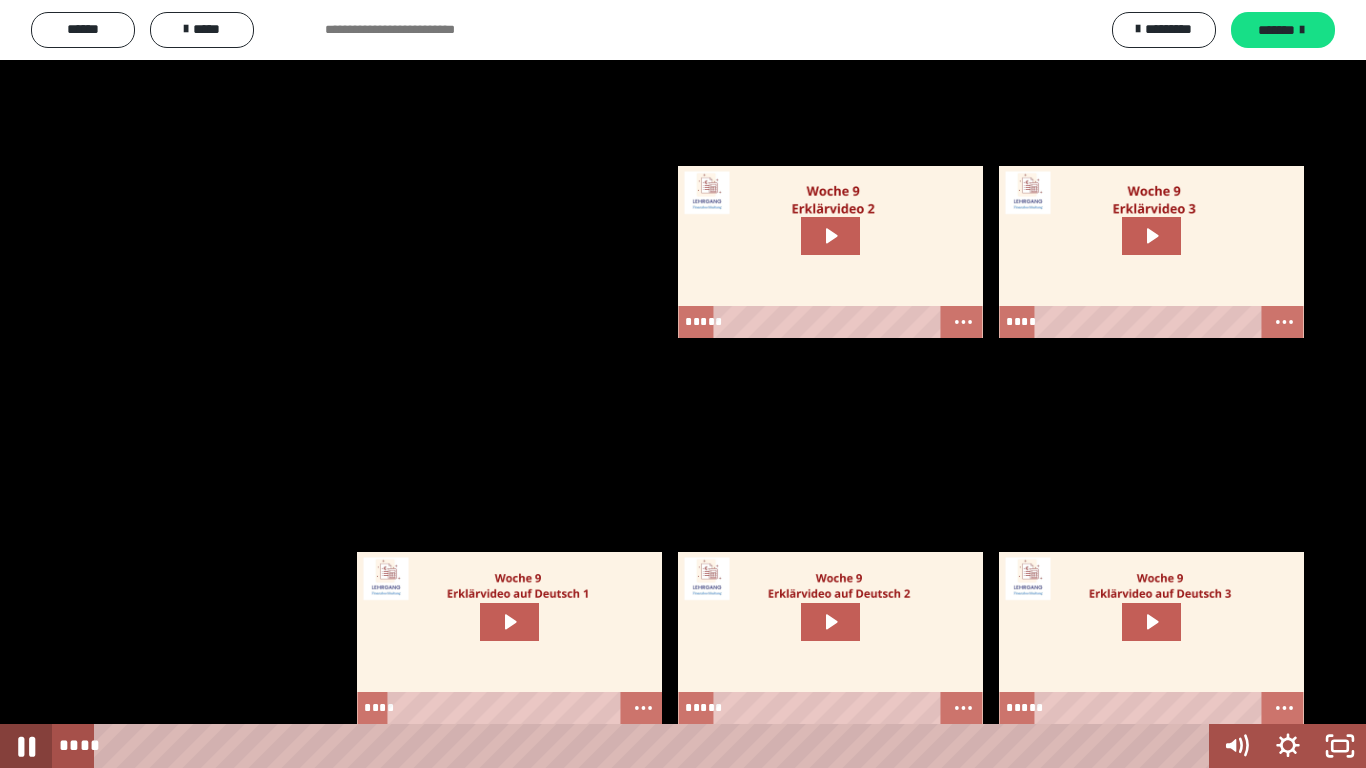 click 